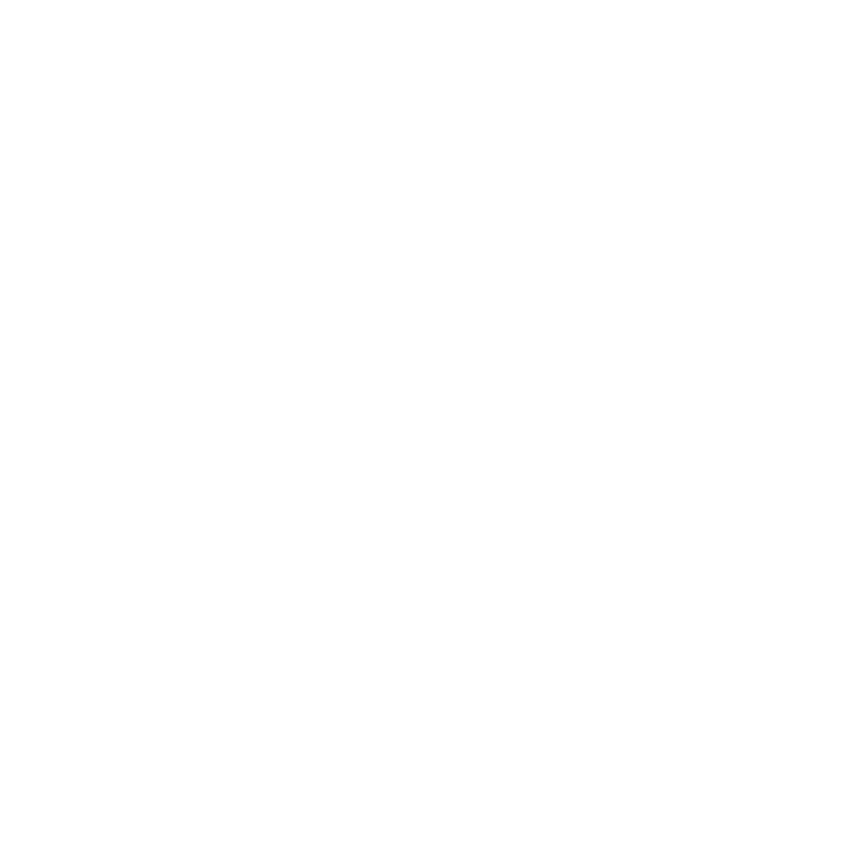scroll, scrollTop: 0, scrollLeft: 0, axis: both 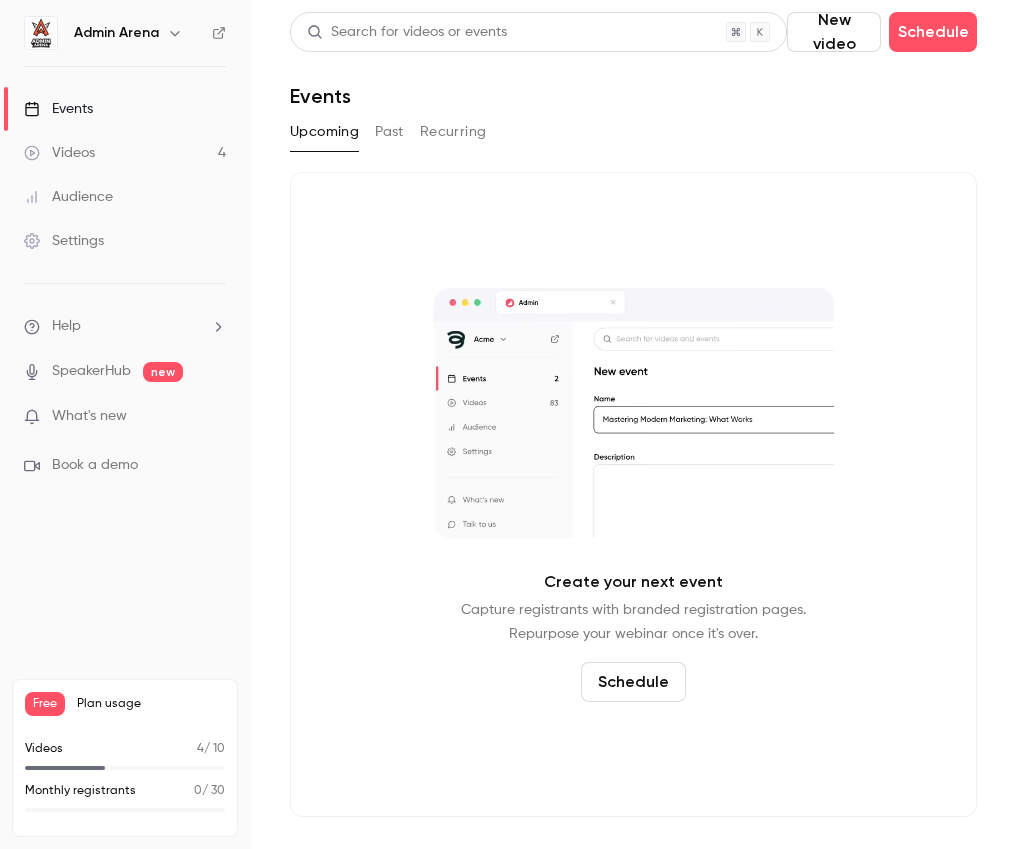 click on "Videos" at bounding box center [59, 153] 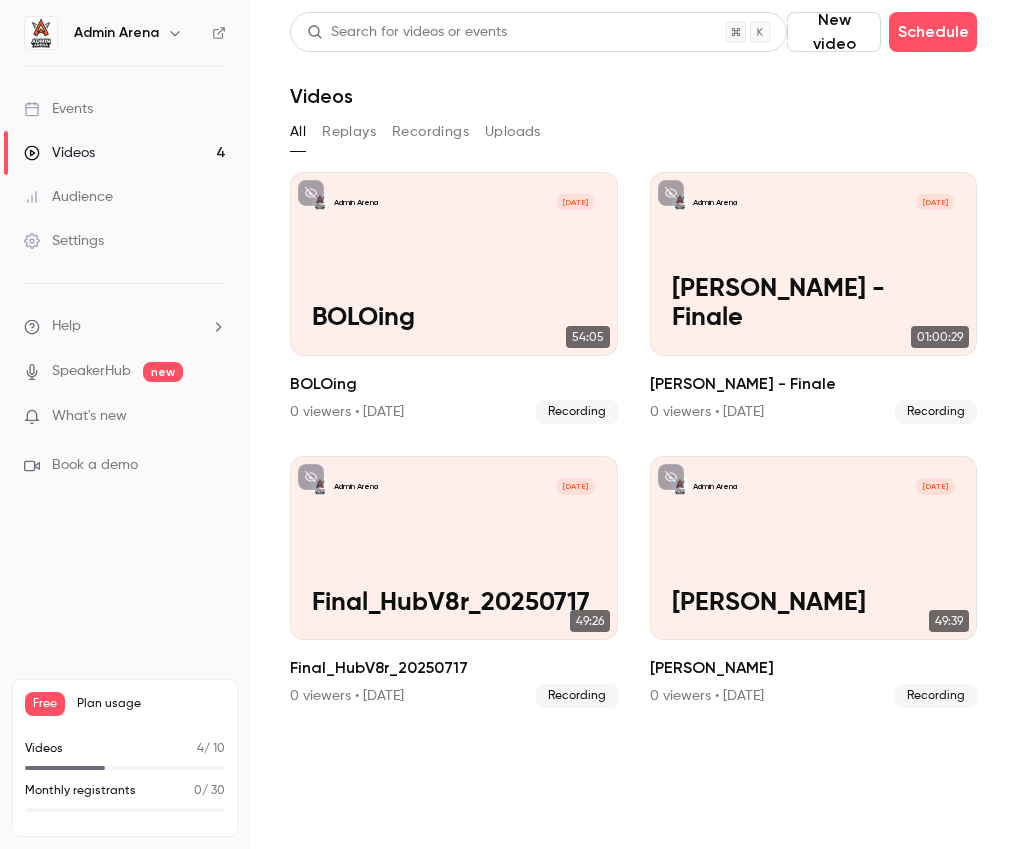 click on "Admin Arena" at bounding box center [116, 33] 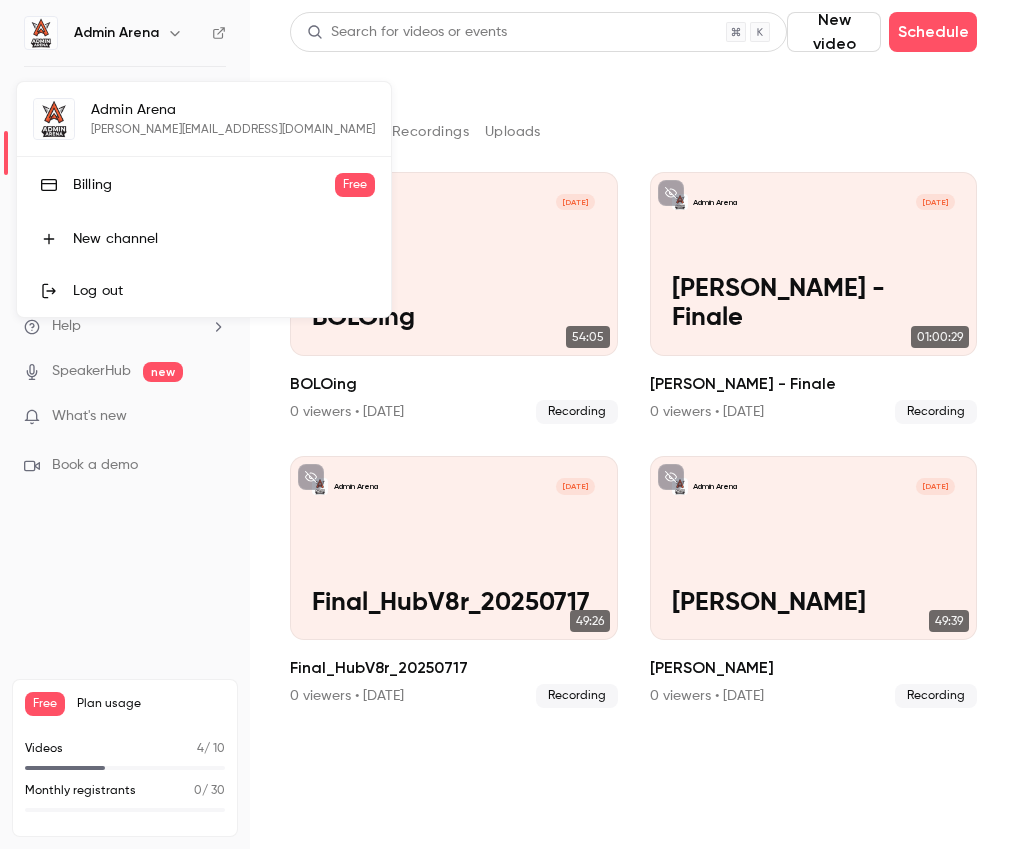 click on "Log out" at bounding box center (204, 291) 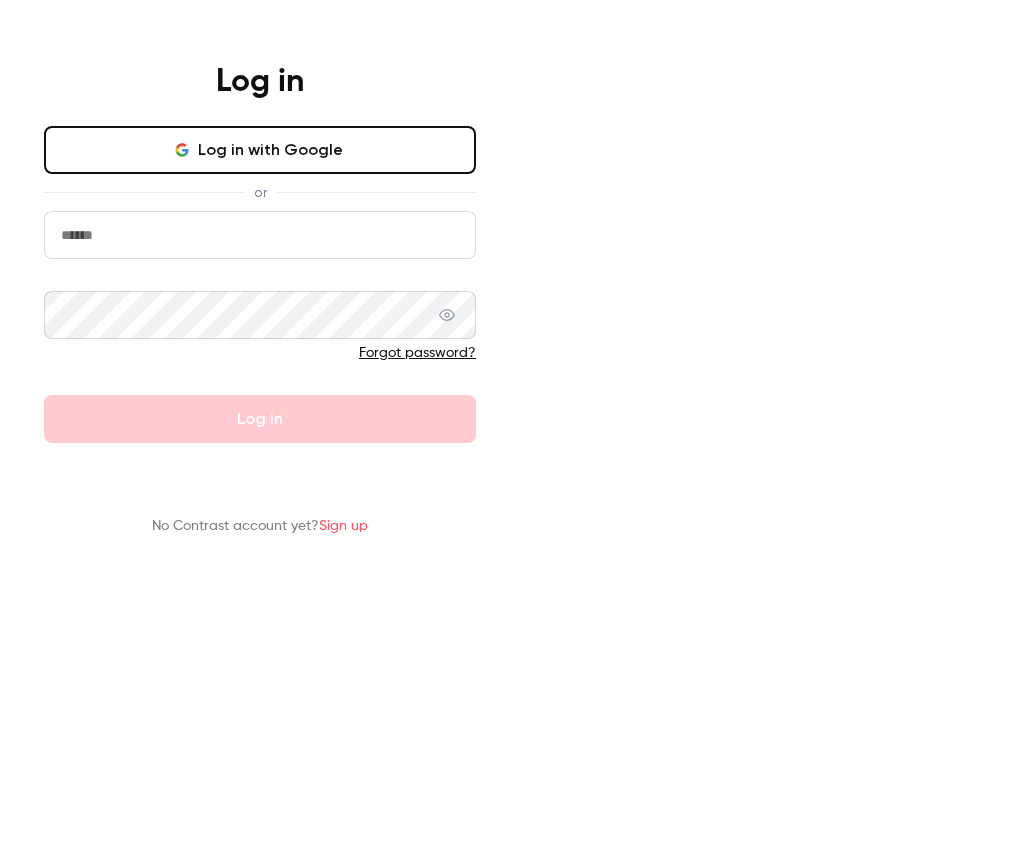 click on "Log in with Google" at bounding box center [260, 150] 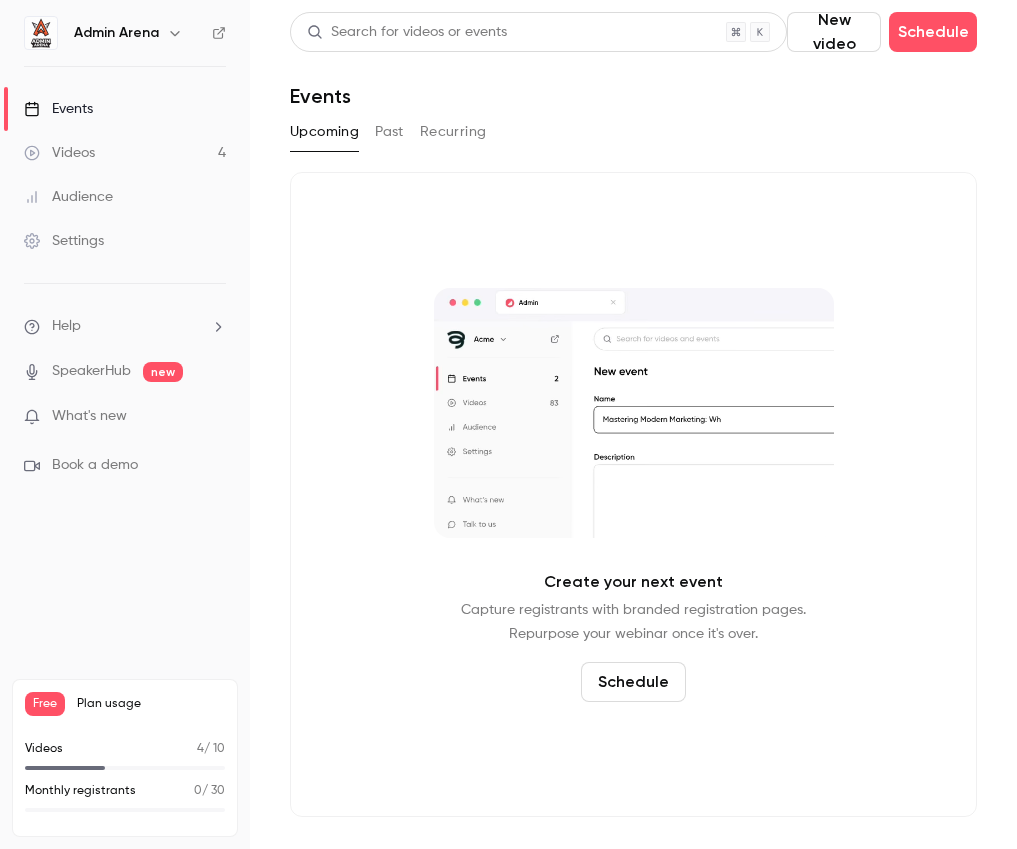 click on "SpeakerHub" at bounding box center (91, 371) 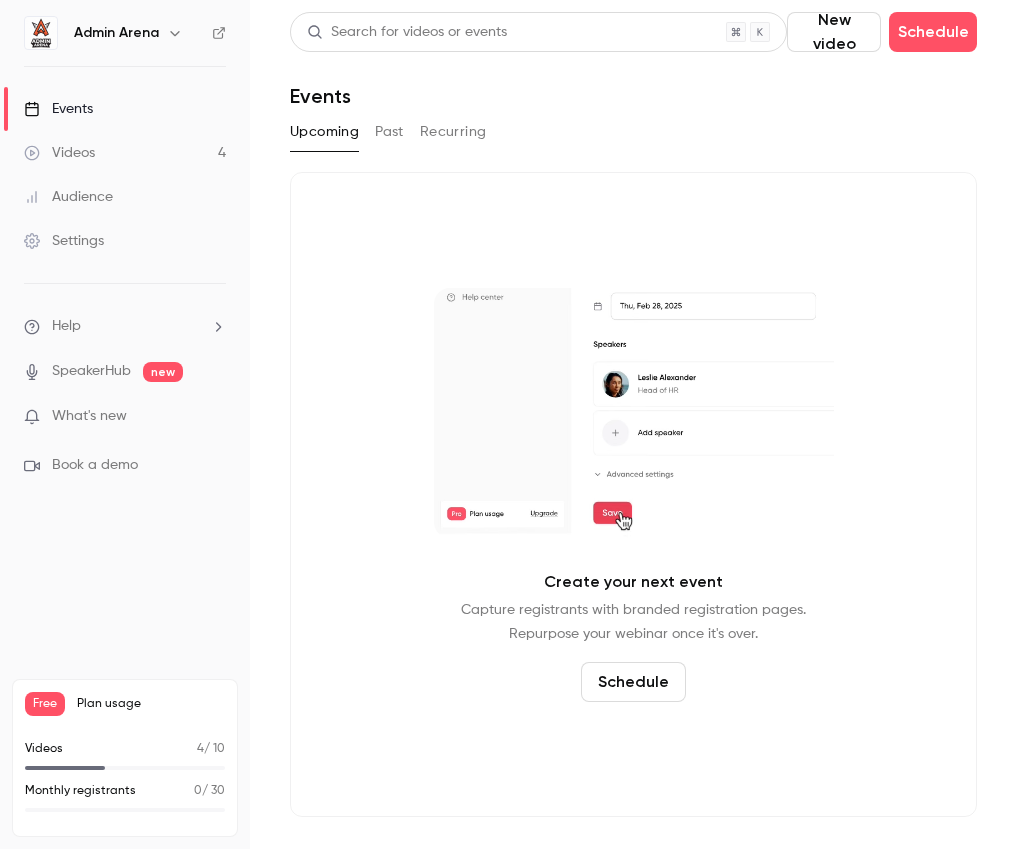 click on "Audience" at bounding box center [68, 197] 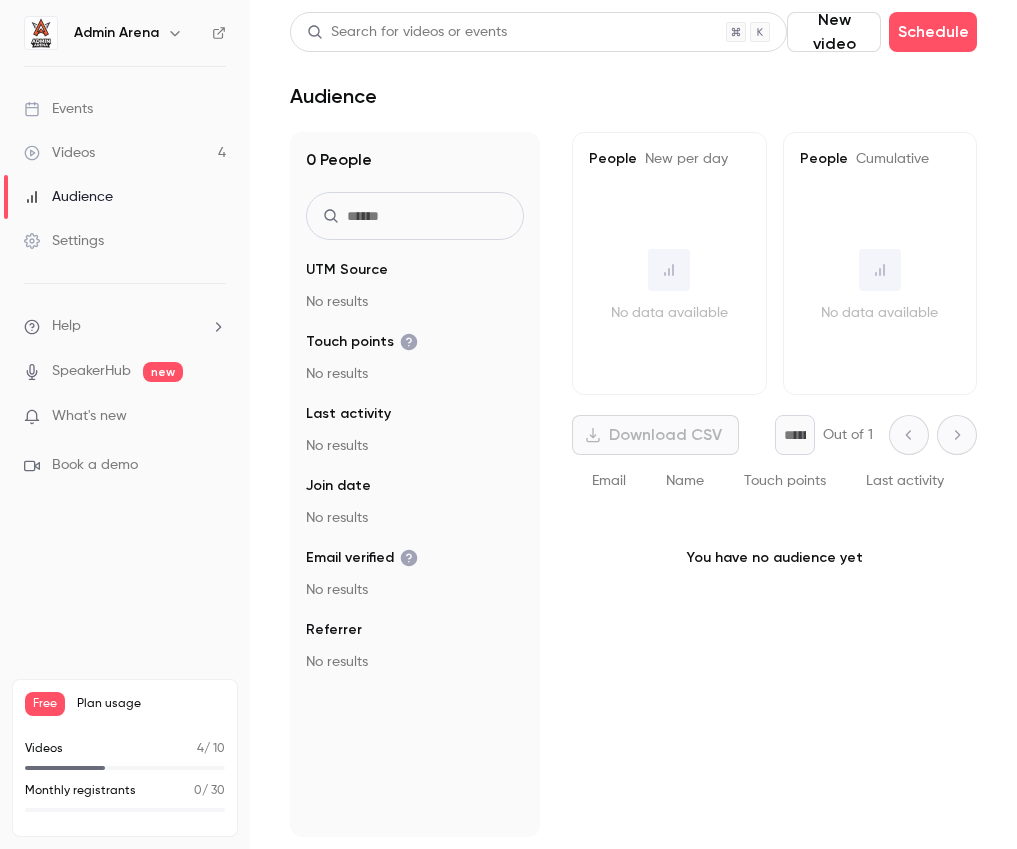 click at bounding box center [41, 33] 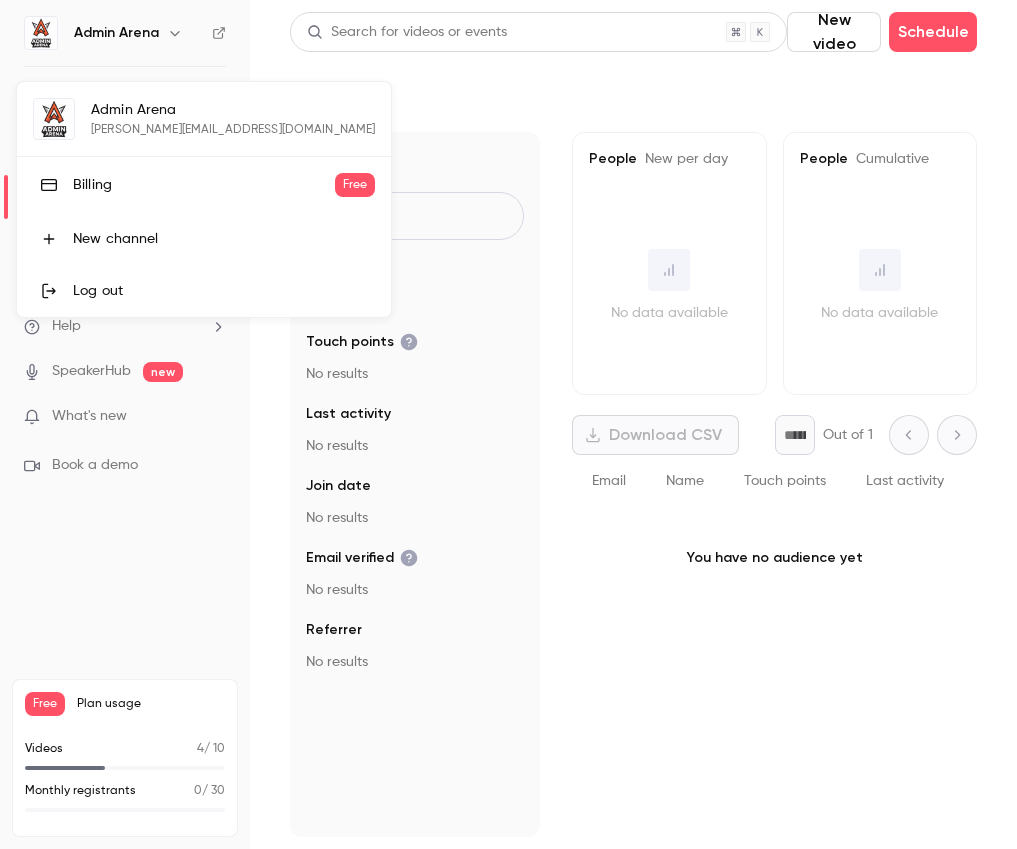 click on "Log out" at bounding box center (224, 291) 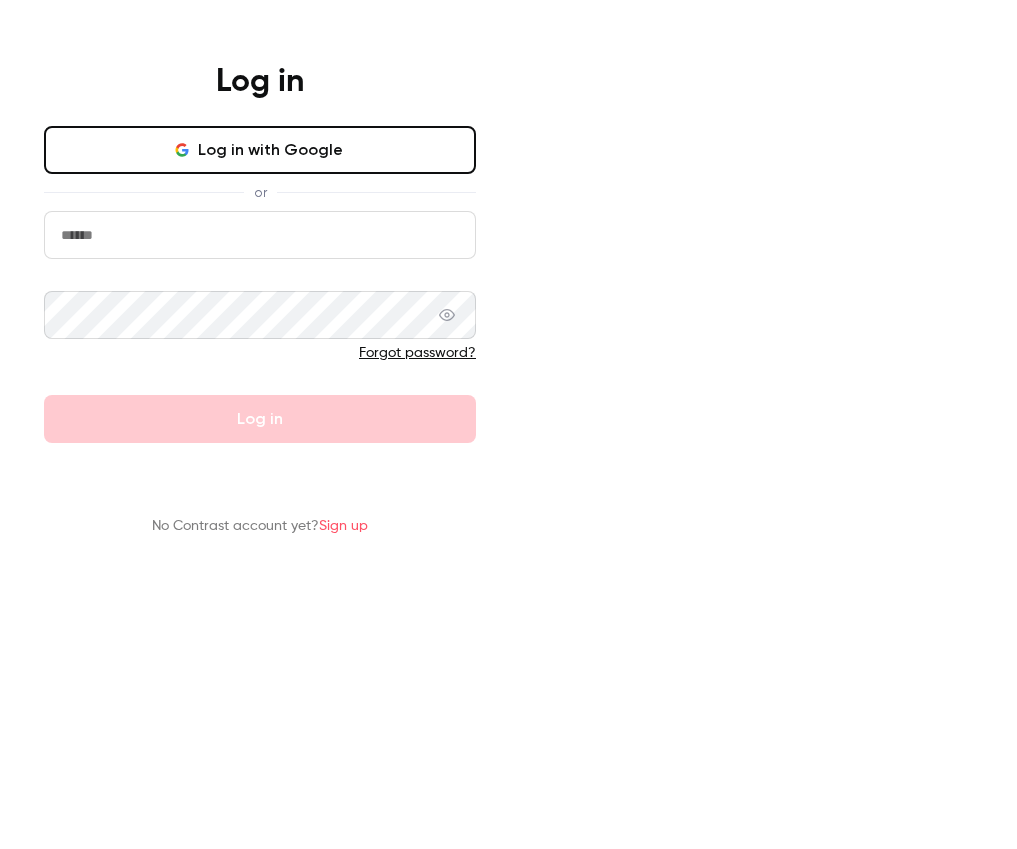 click on "Log in with Google" at bounding box center [260, 150] 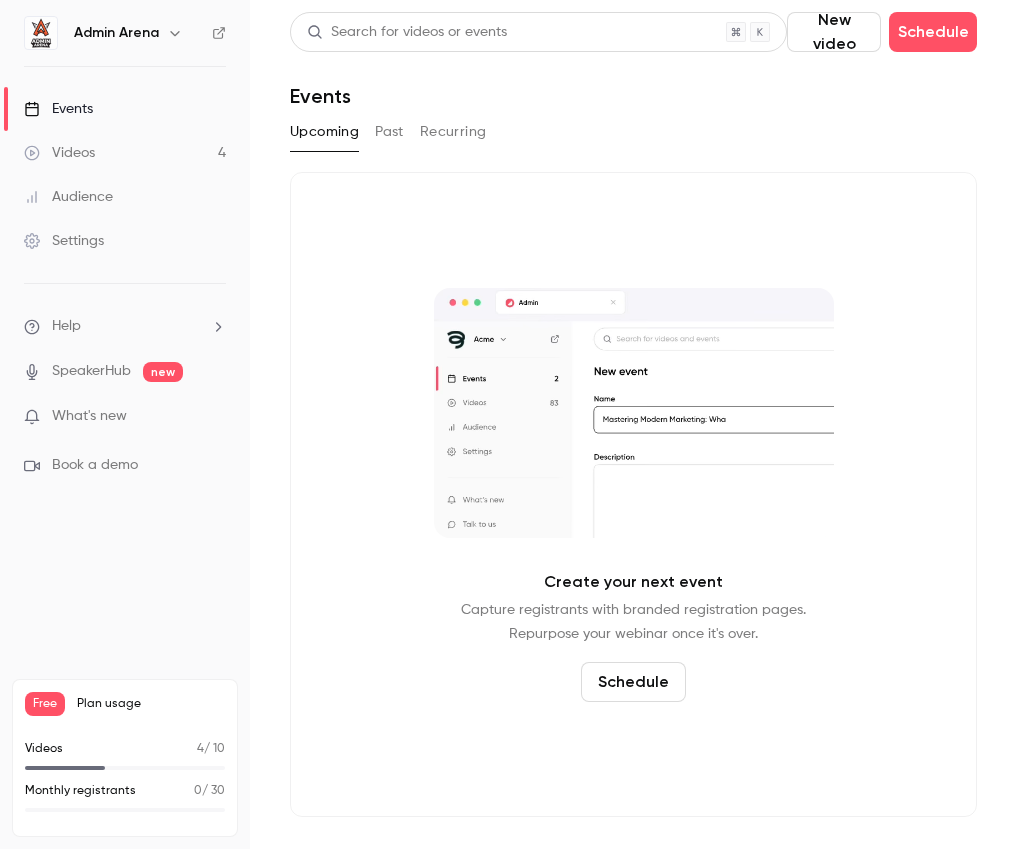 click at bounding box center (175, 33) 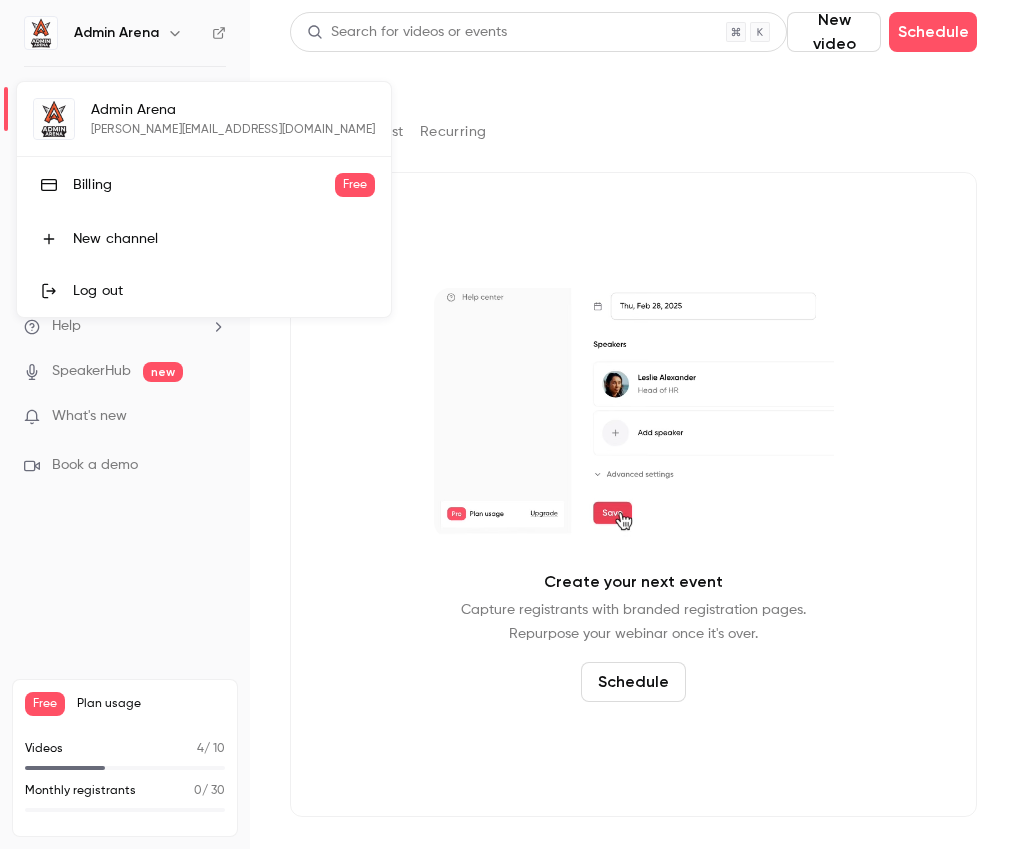 click on "Log out" at bounding box center [204, 291] 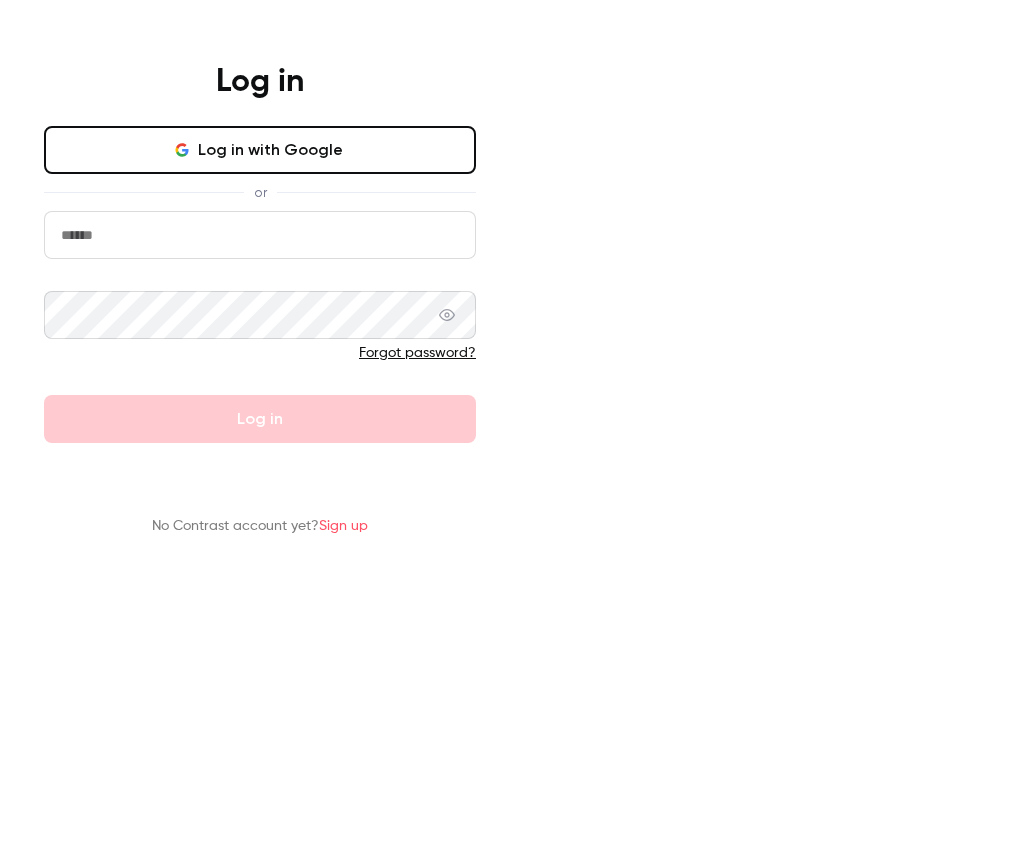 drag, startPoint x: 1012, startPoint y: 355, endPoint x: 1090, endPoint y: 347, distance: 78.40918 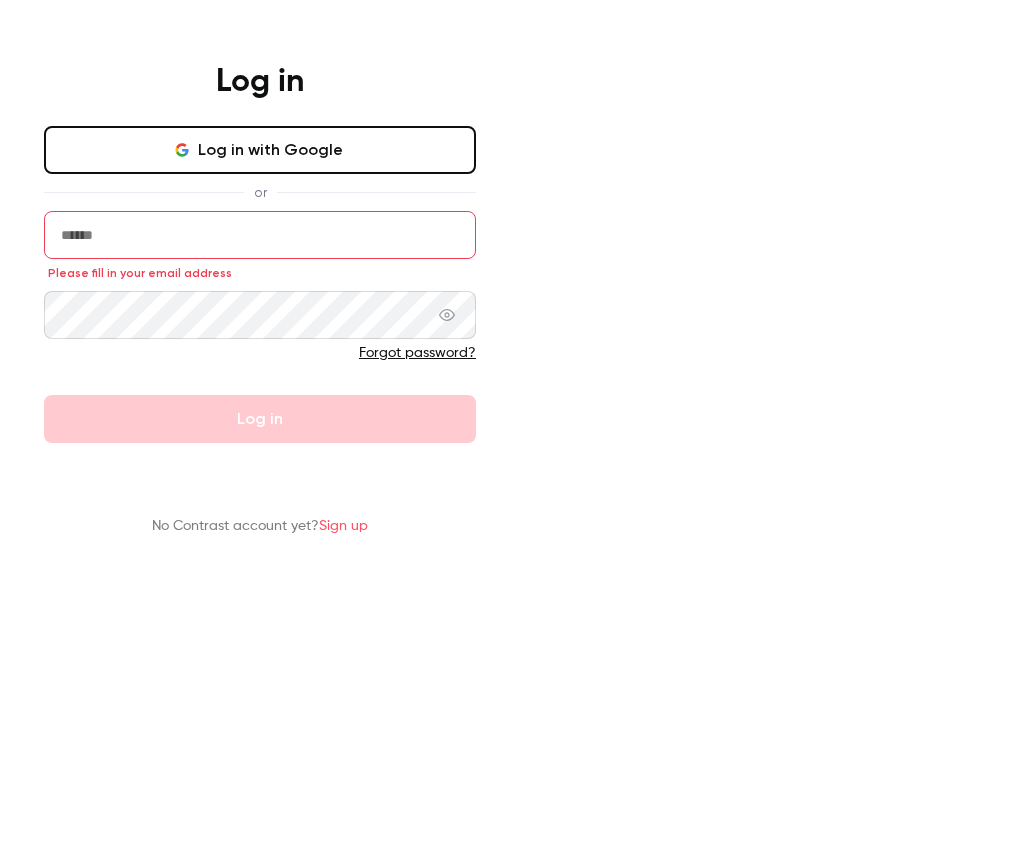 click at bounding box center (260, 235) 